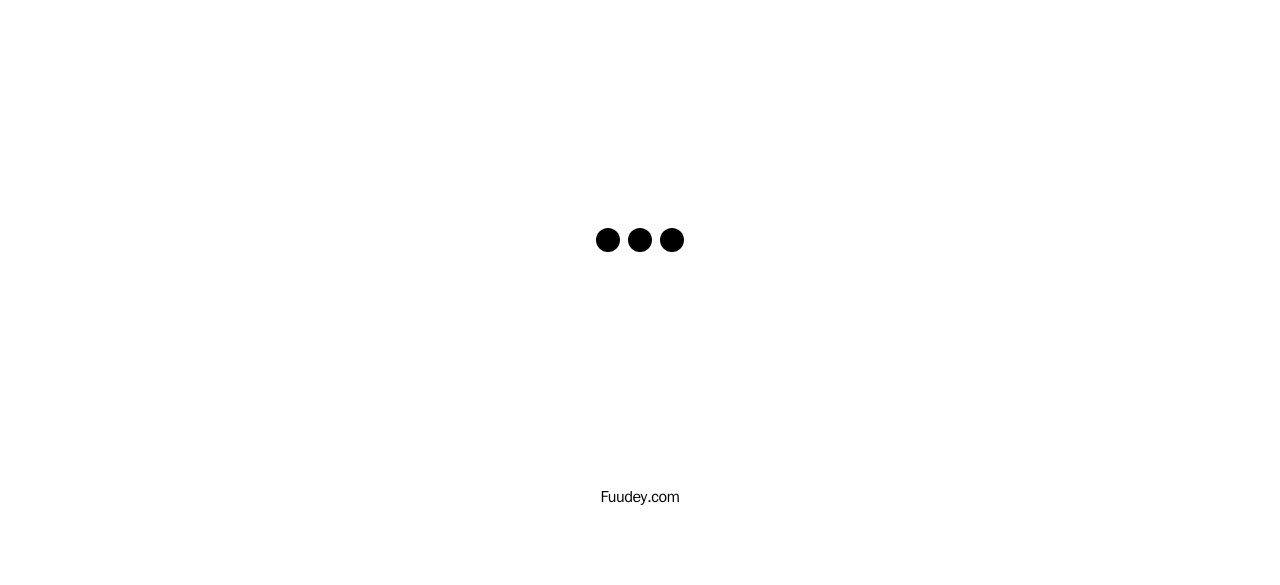 scroll, scrollTop: 0, scrollLeft: 0, axis: both 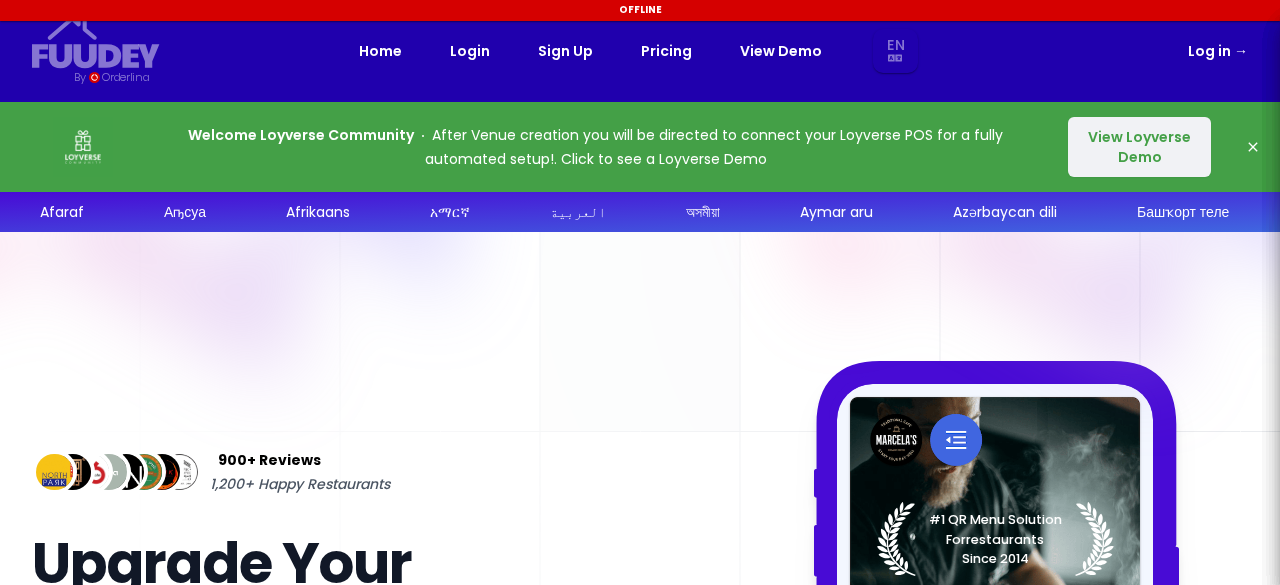 select on "en" 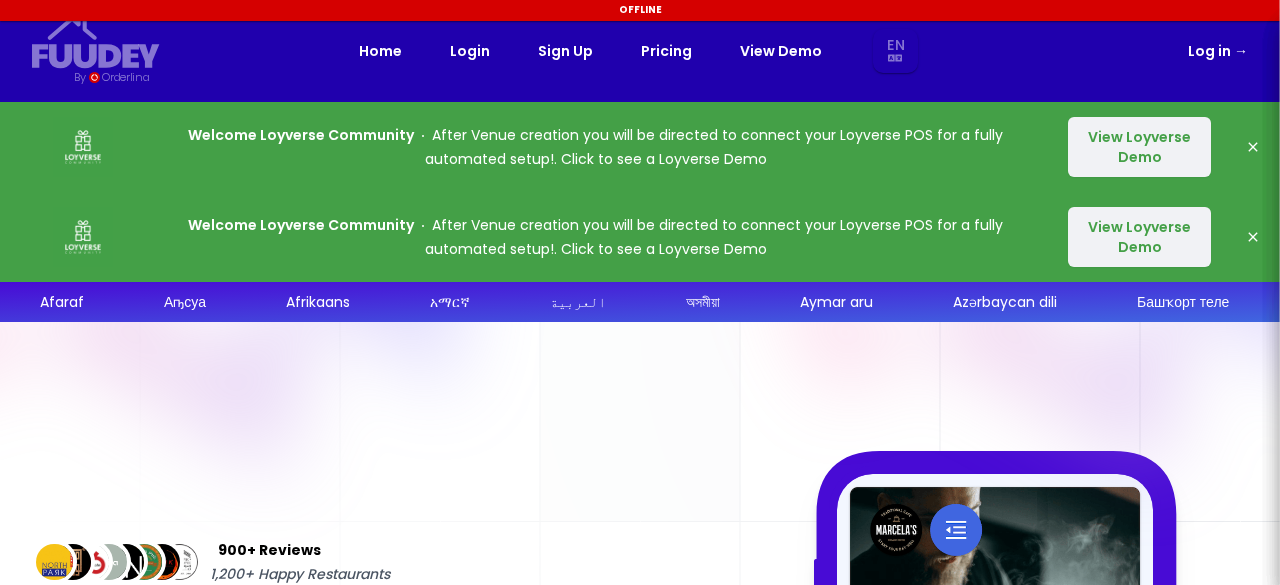 select on "en" 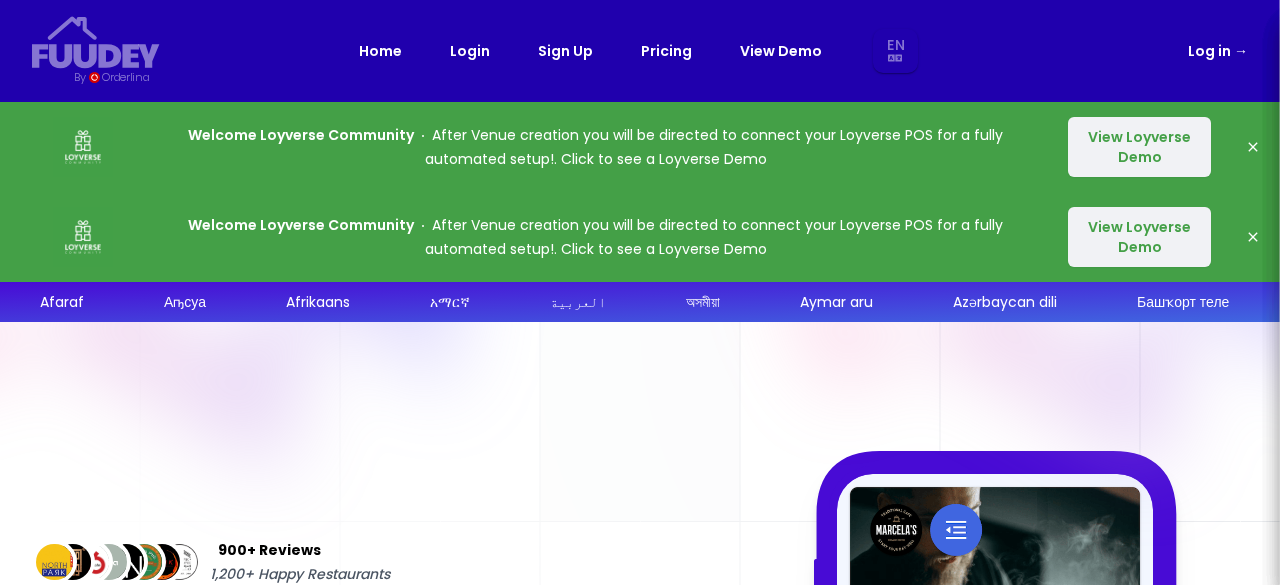 select on "en" 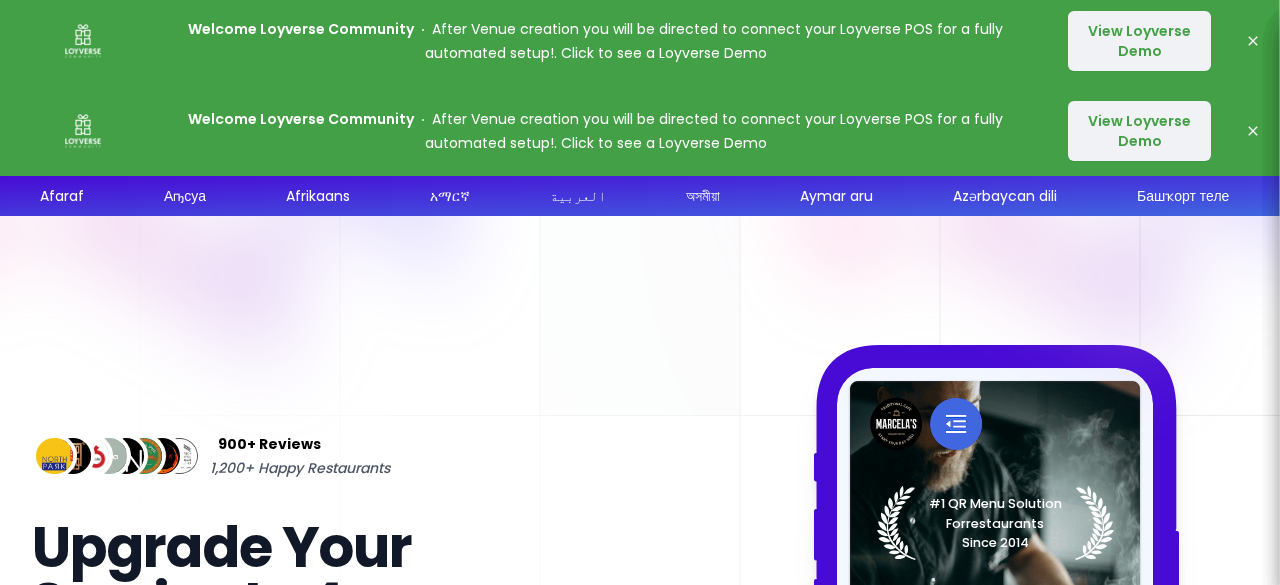 select on "en" 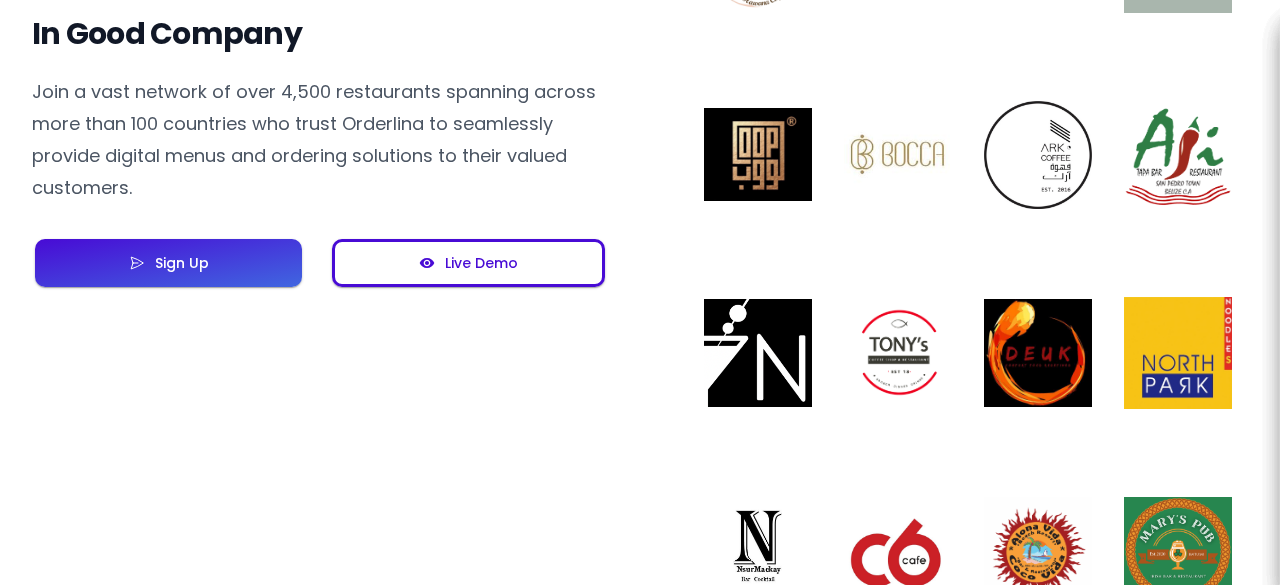 scroll, scrollTop: 1800, scrollLeft: 0, axis: vertical 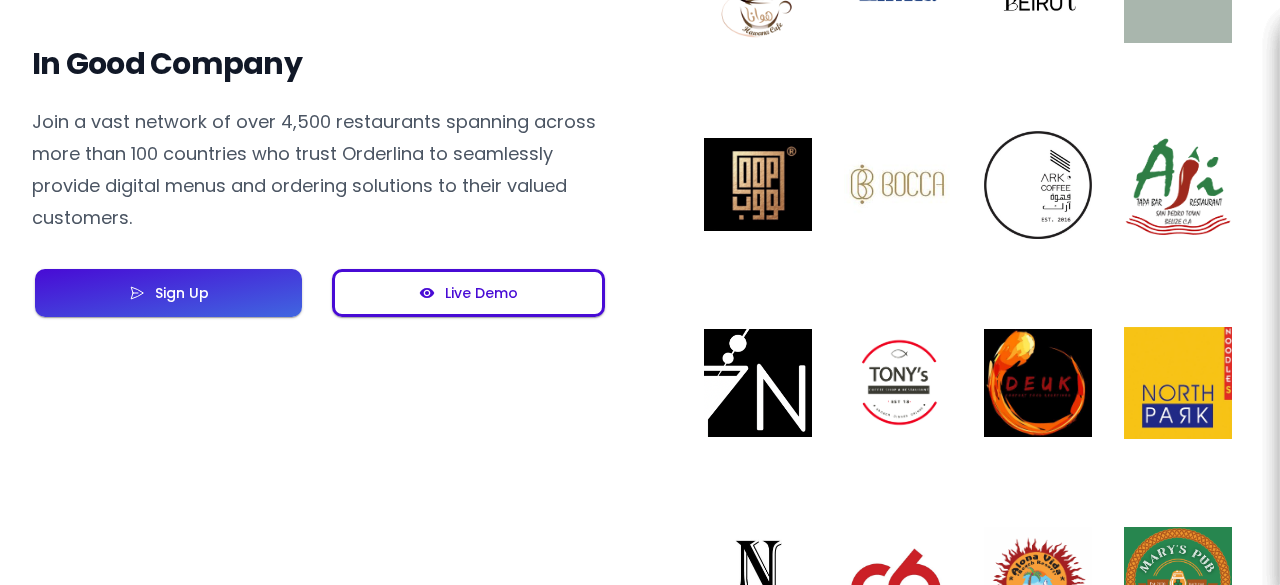 click on "Live Demo" at bounding box center (468, 293) 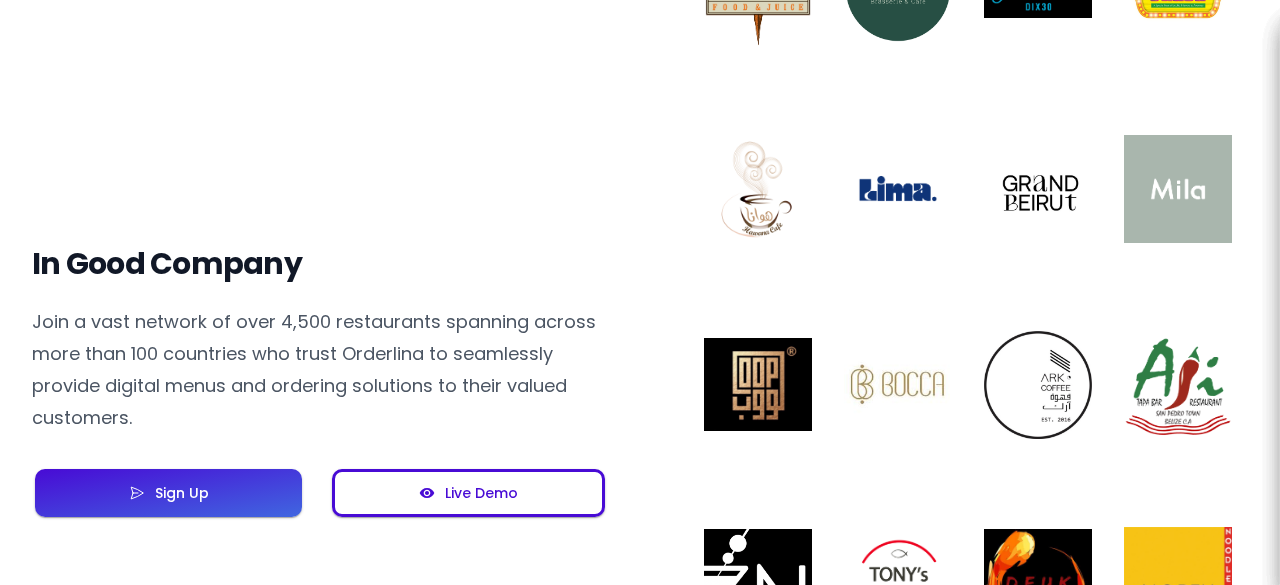 click on "Sign Up" at bounding box center [168, 493] 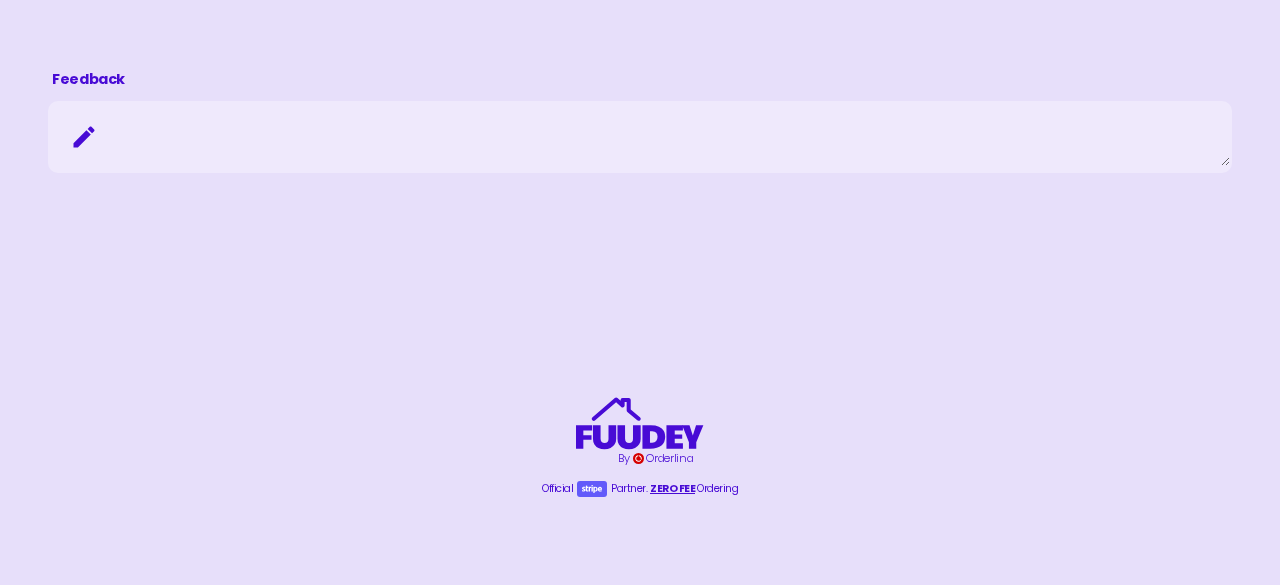 scroll, scrollTop: 0, scrollLeft: 0, axis: both 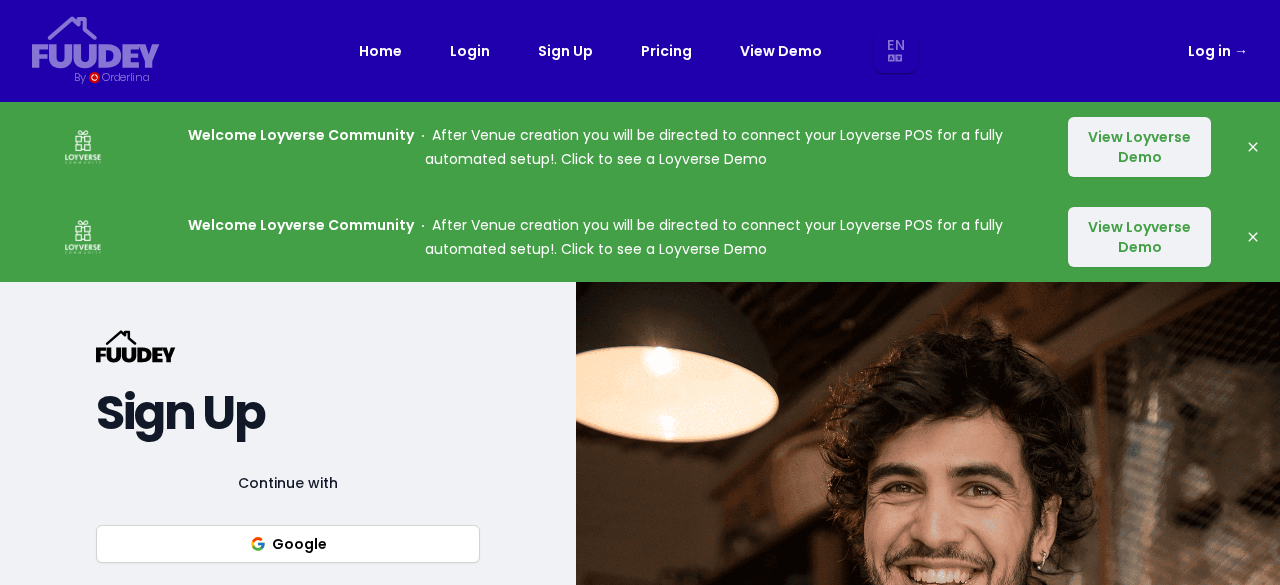 select on "en" 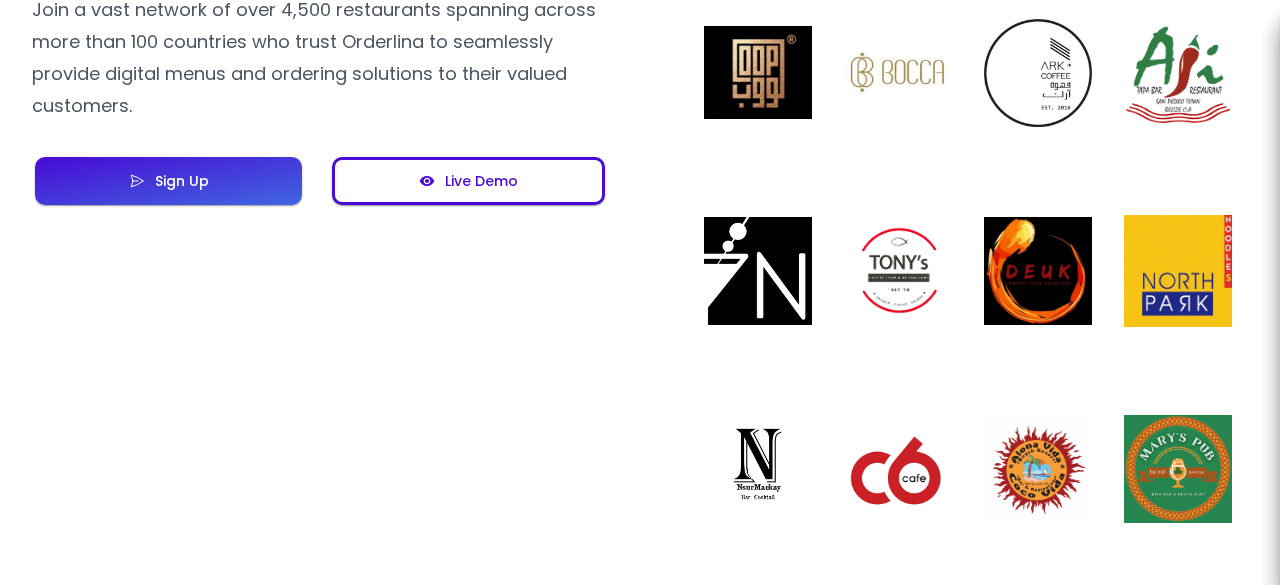 scroll, scrollTop: 2000, scrollLeft: 0, axis: vertical 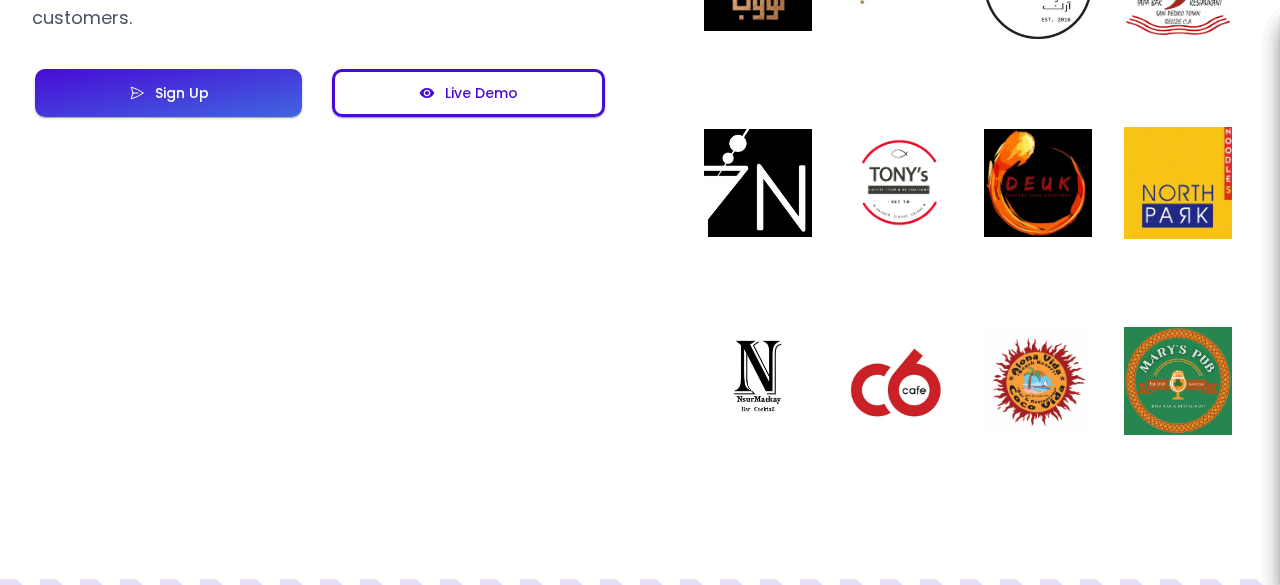 click on "Sign Up" at bounding box center [168, 93] 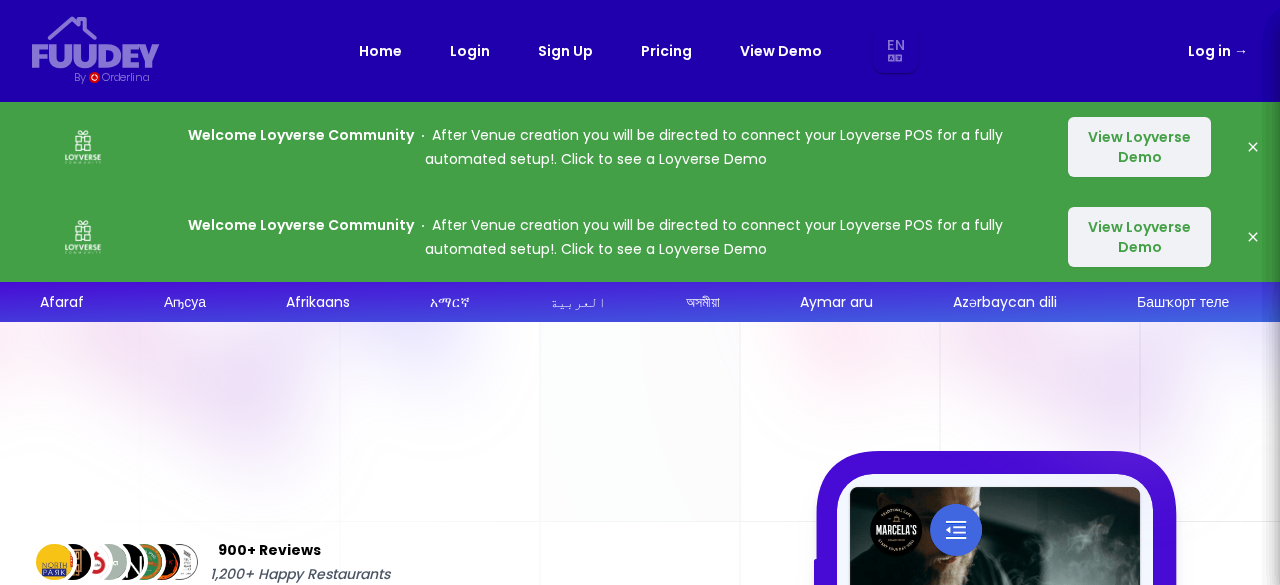 select on "en" 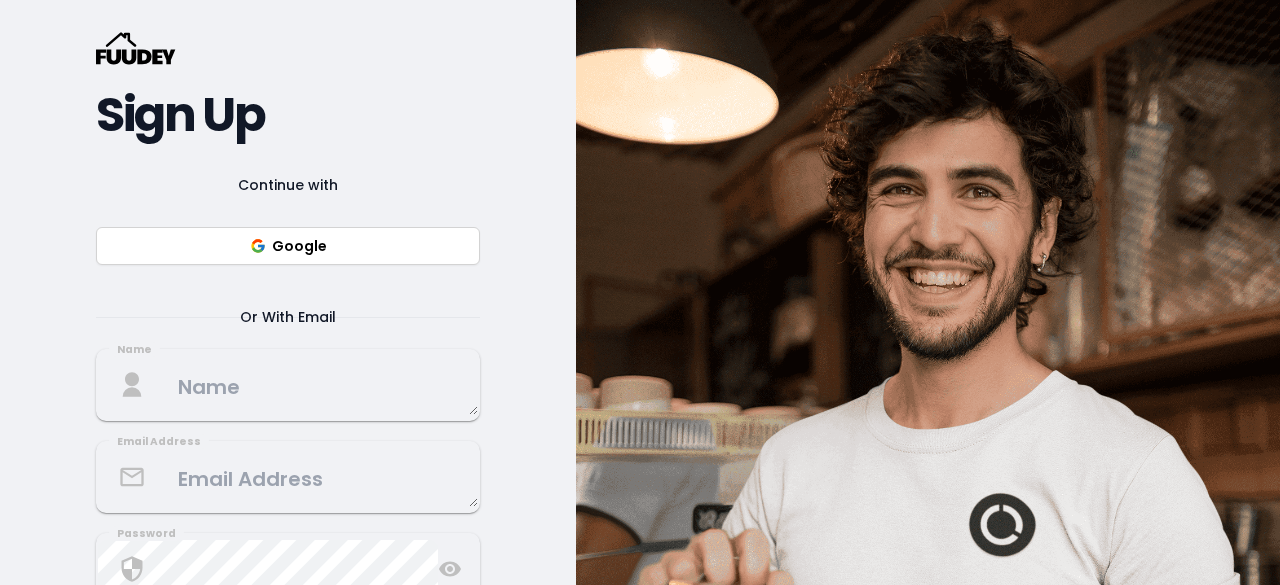 scroll, scrollTop: 200, scrollLeft: 0, axis: vertical 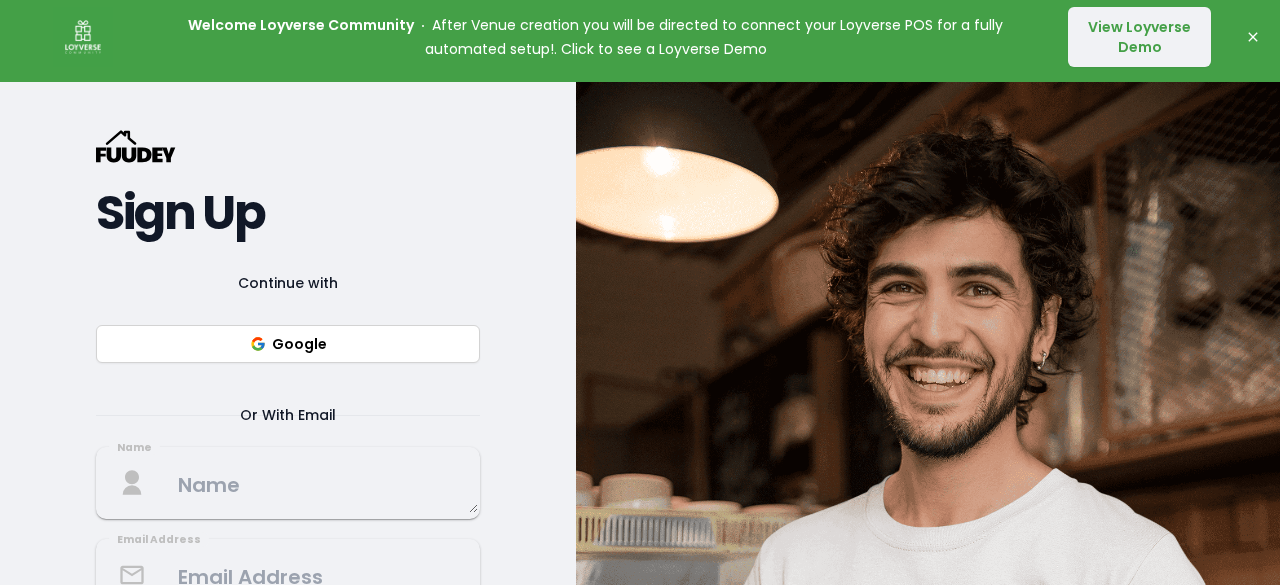 click on "Google" at bounding box center [288, 344] 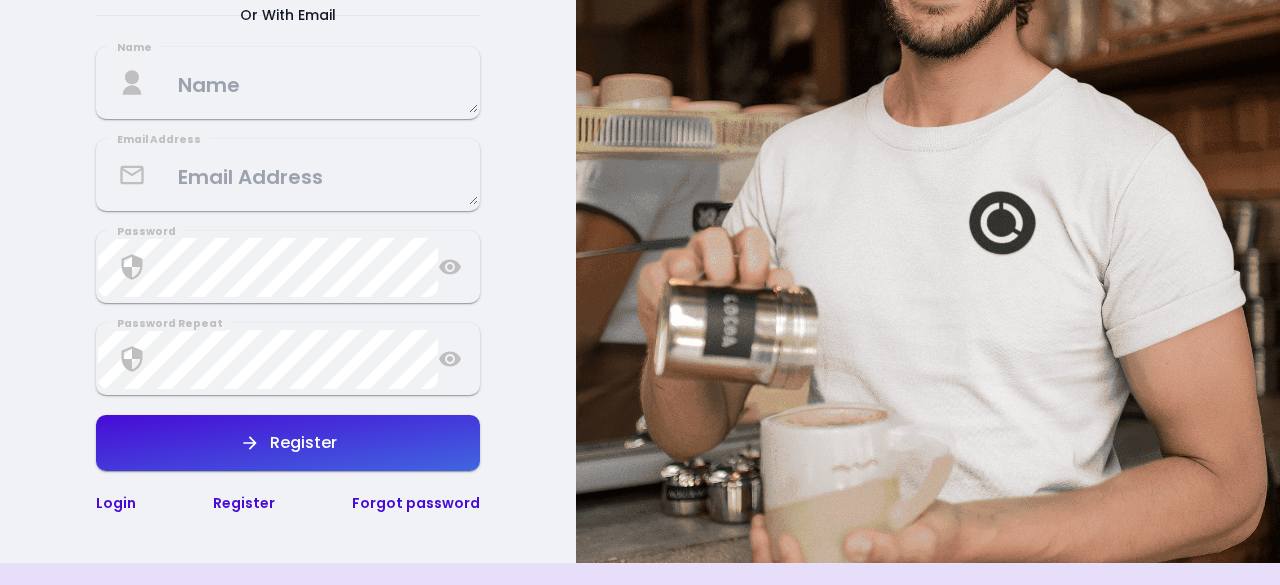 scroll, scrollTop: 300, scrollLeft: 0, axis: vertical 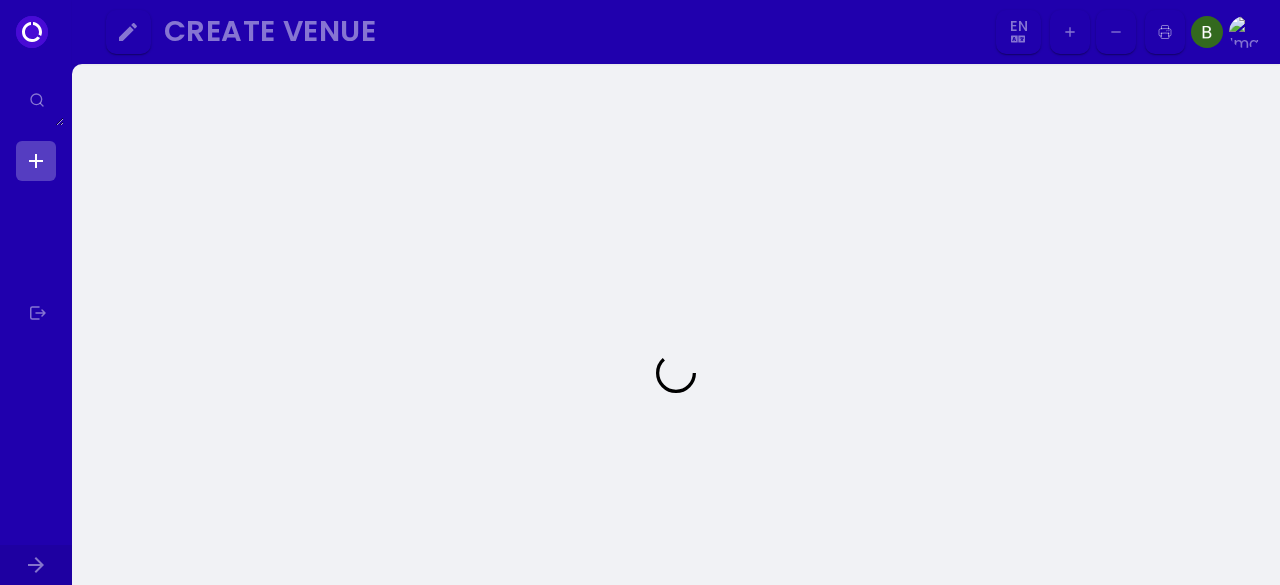 select on "en" 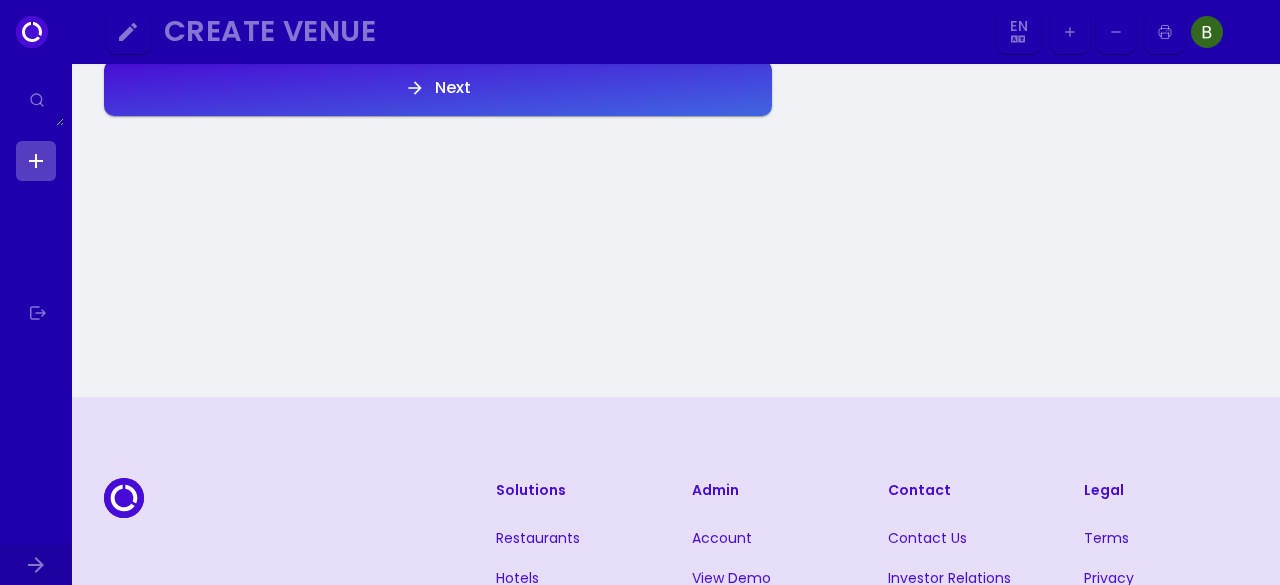 scroll, scrollTop: 0, scrollLeft: 0, axis: both 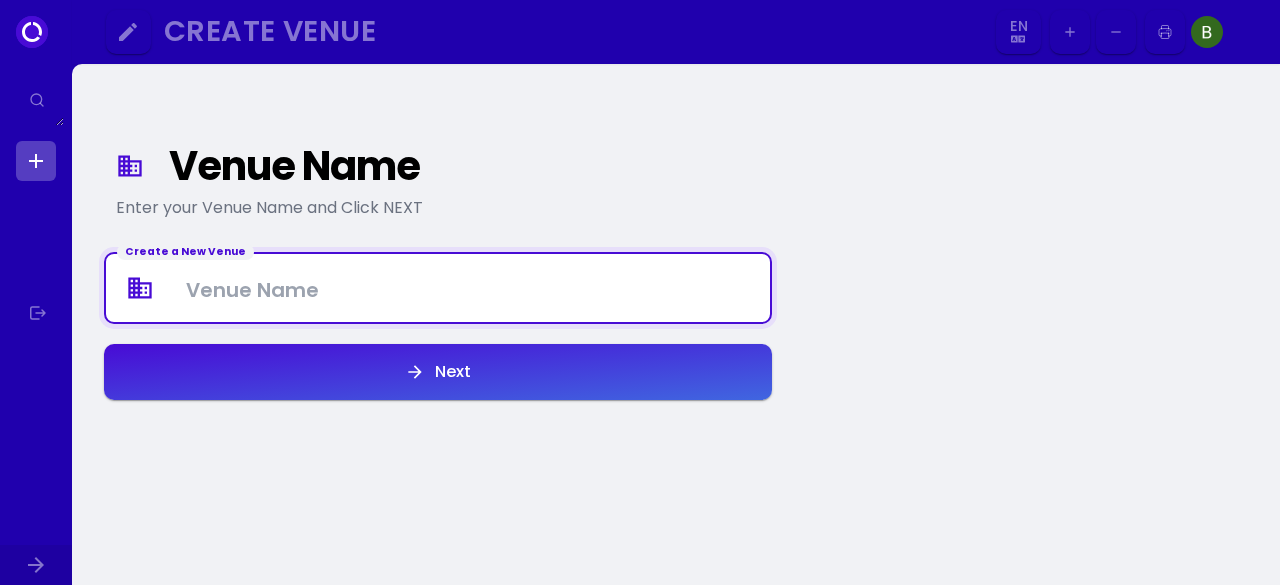 drag, startPoint x: 386, startPoint y: 277, endPoint x: 389, endPoint y: 297, distance: 20.22375 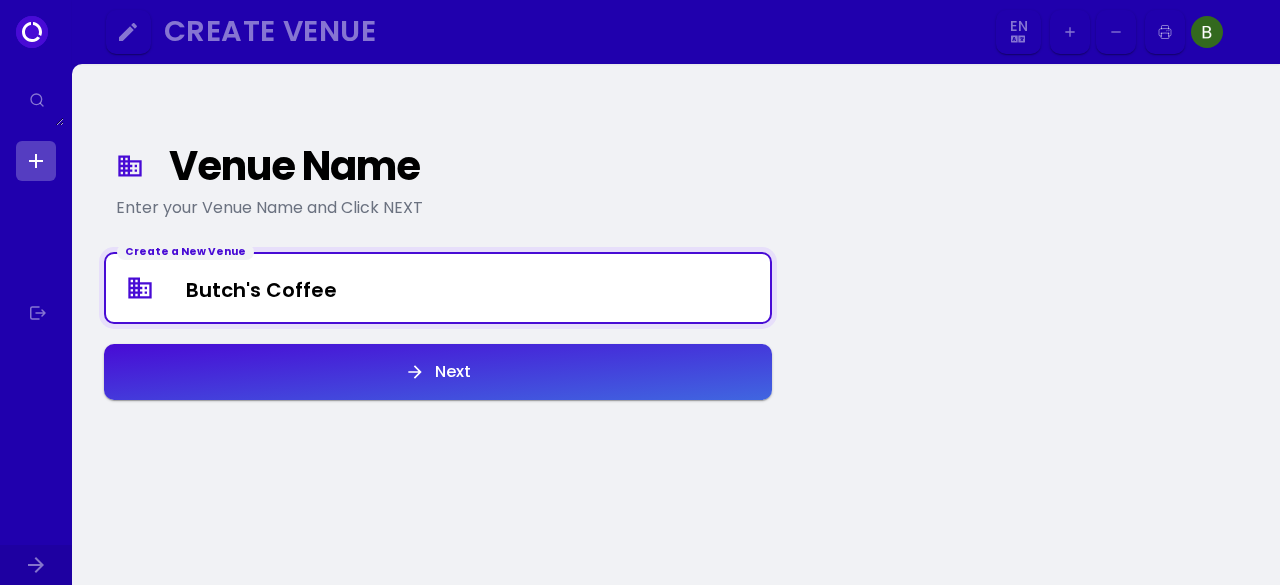 type on "Butch's Coffee" 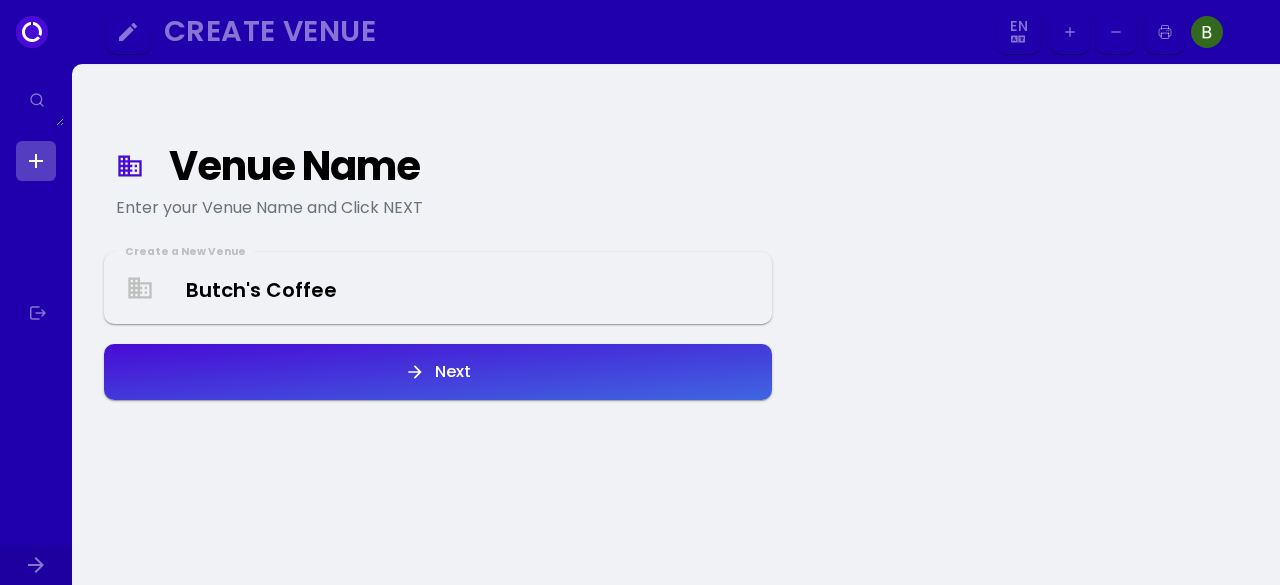 click on "Next" at bounding box center [438, 372] 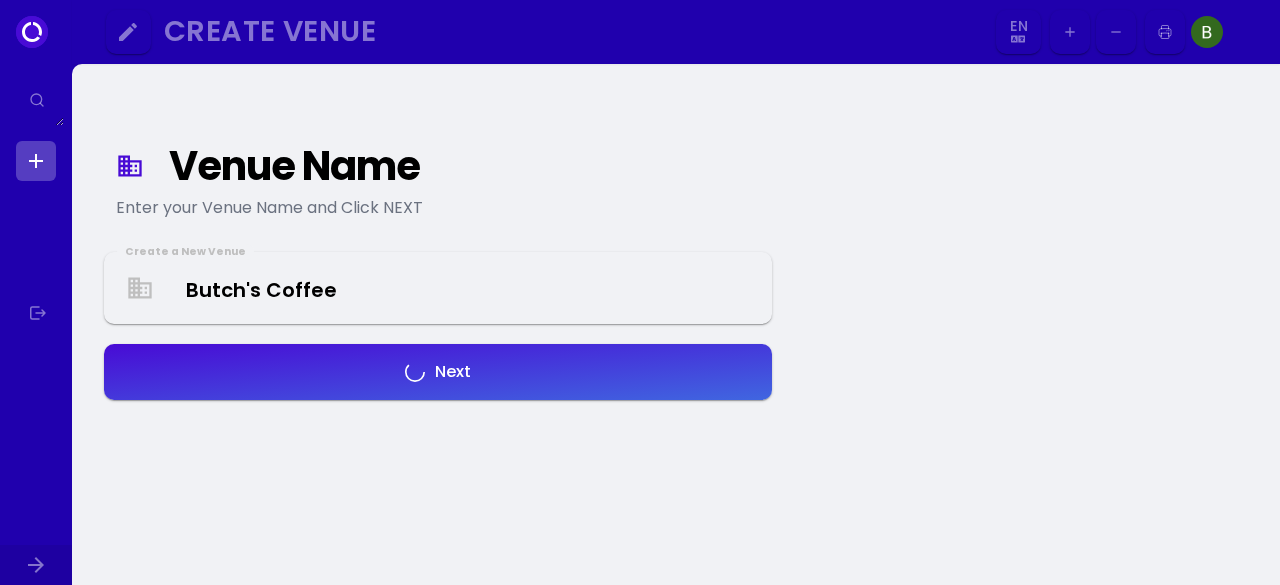 select on "en" 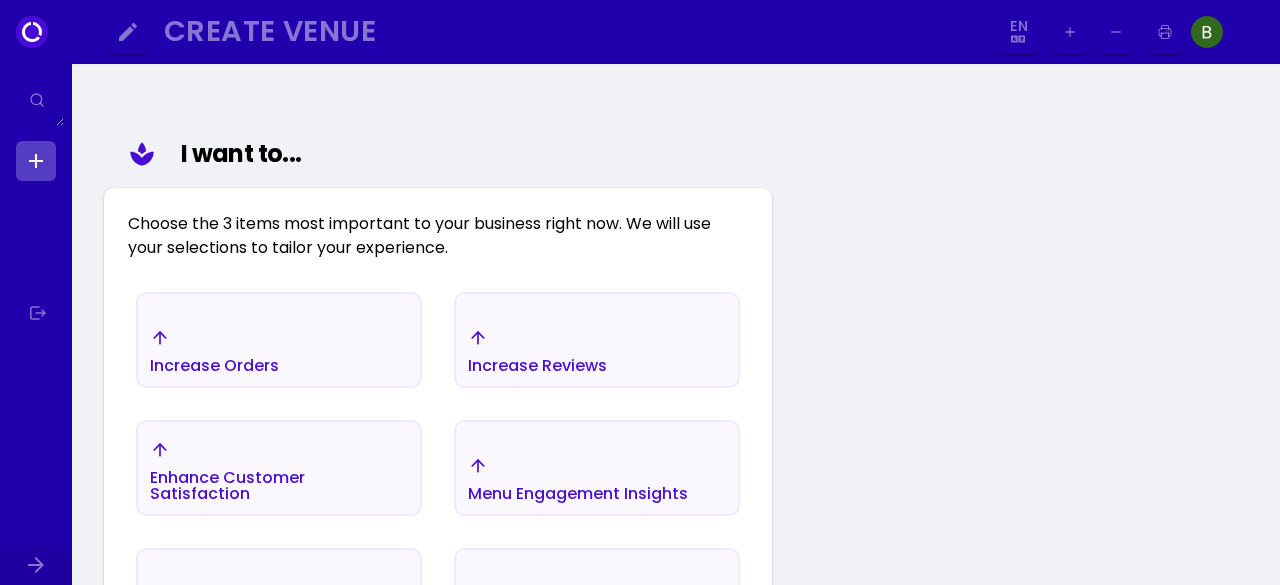 scroll, scrollTop: 232, scrollLeft: 0, axis: vertical 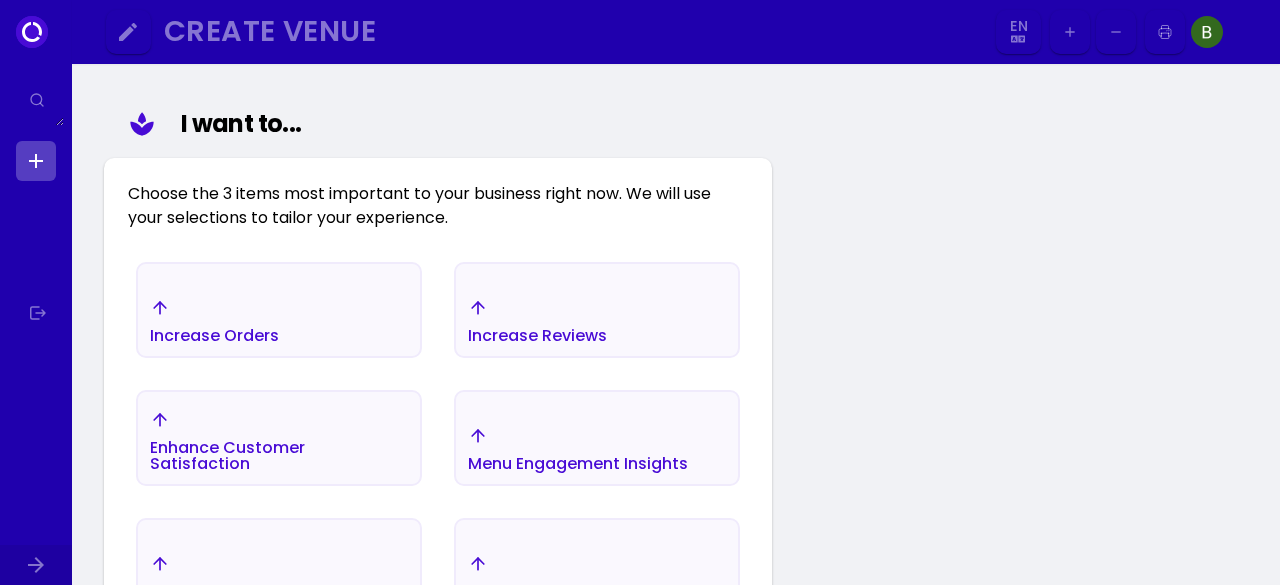 click on "Increase Orders" at bounding box center [279, 321] 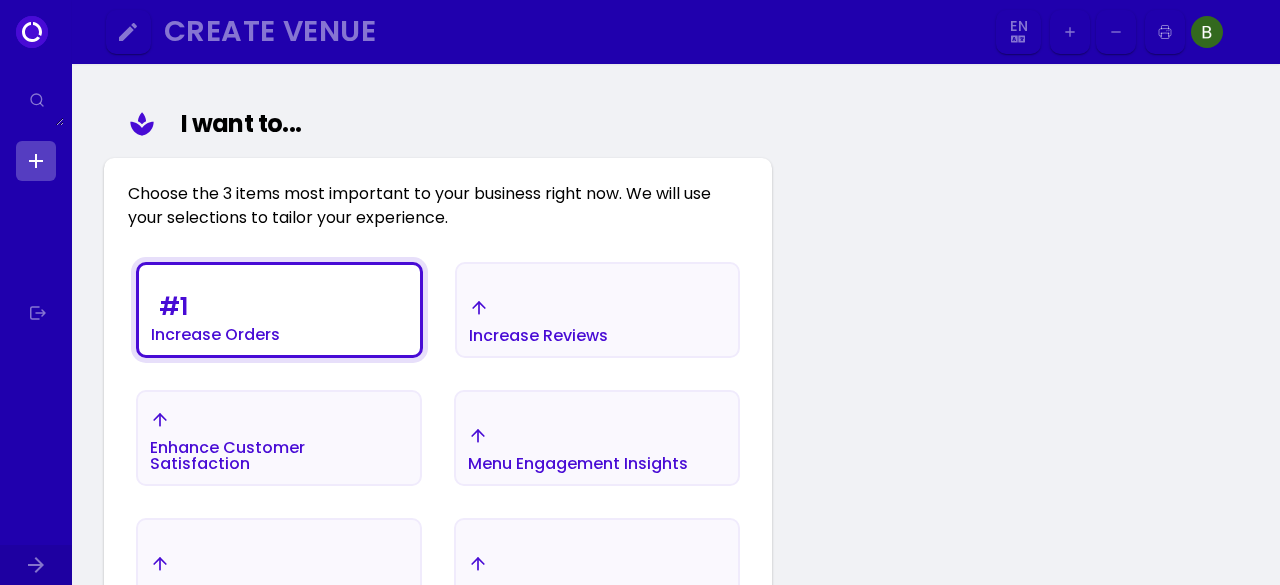 click on "Increase Reviews" at bounding box center [279, 315] 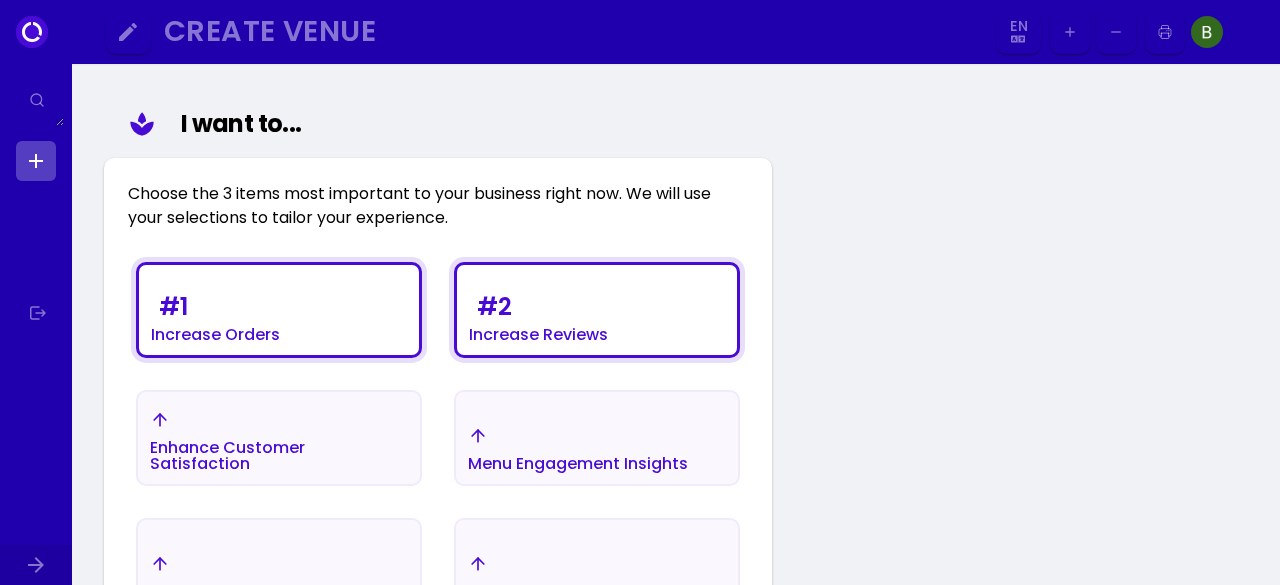 click on "Enhance Customer Satisfaction" at bounding box center (215, 335) 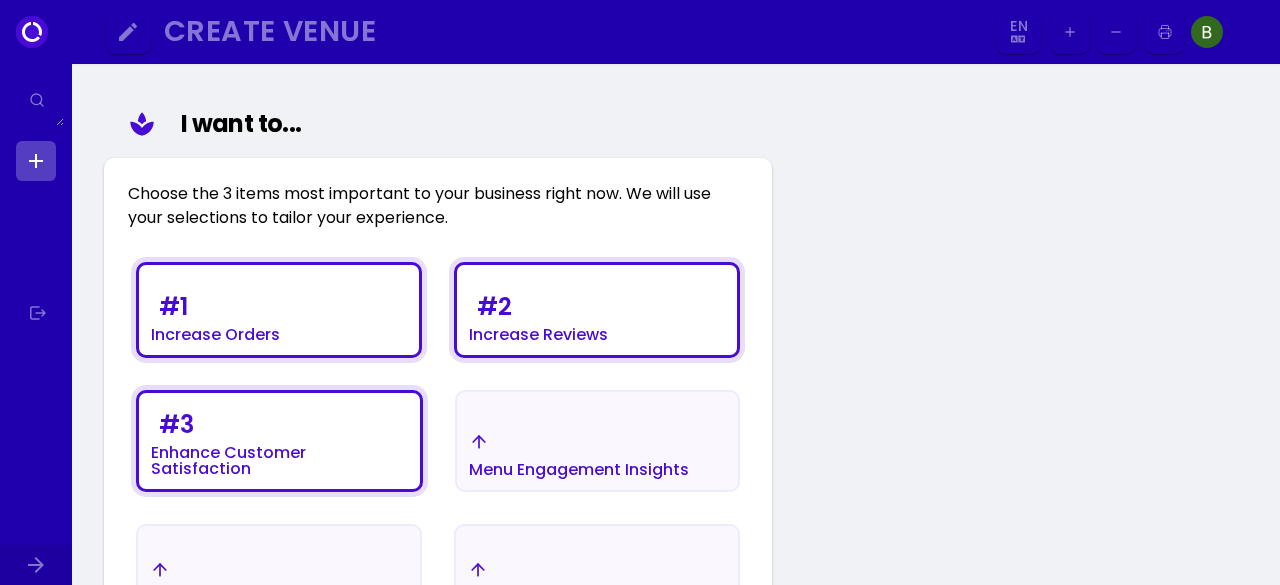 click on "Menu Engagement Insights" at bounding box center (215, 315) 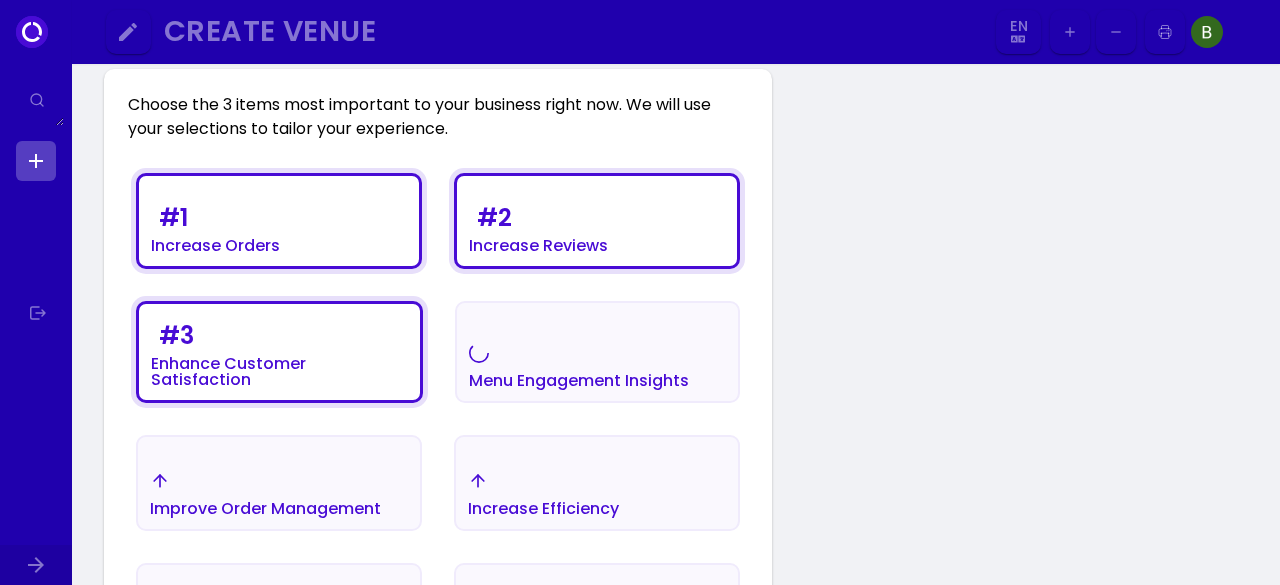 scroll, scrollTop: 432, scrollLeft: 0, axis: vertical 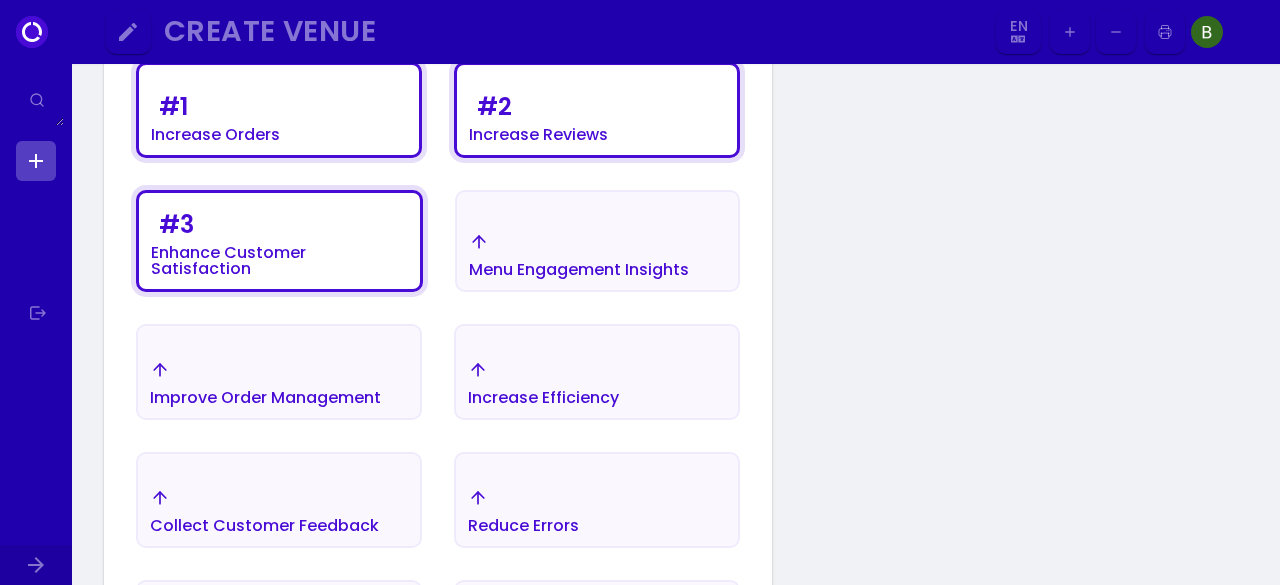 click on "# 1 Increase Orders" at bounding box center (279, 115) 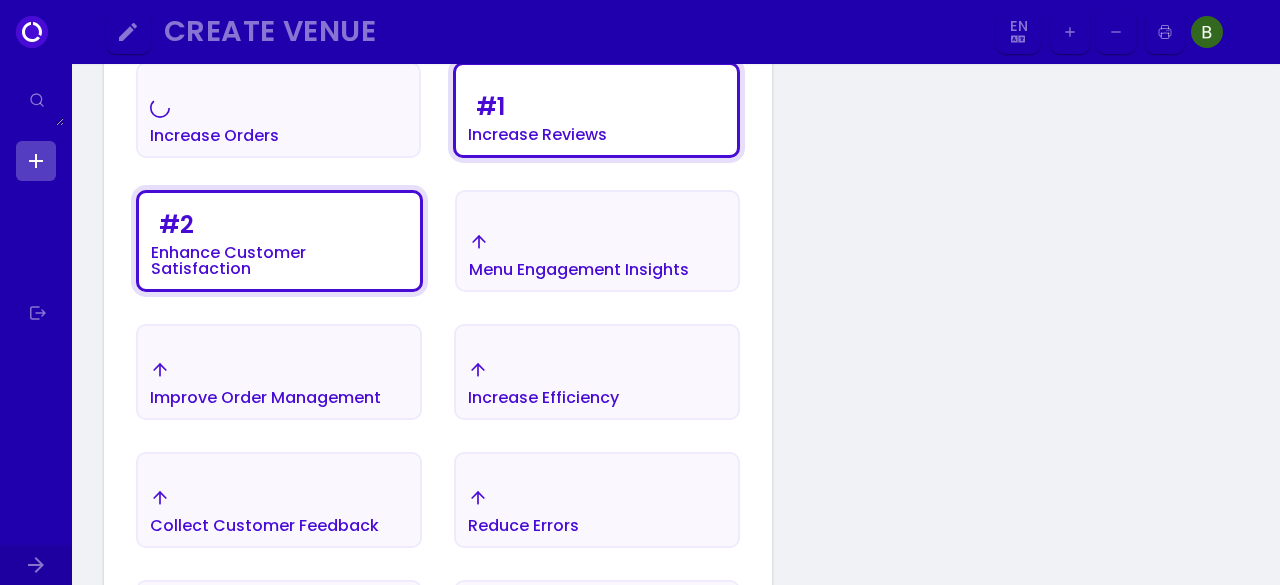 click on "# 1 Increase Reviews" at bounding box center (214, 121) 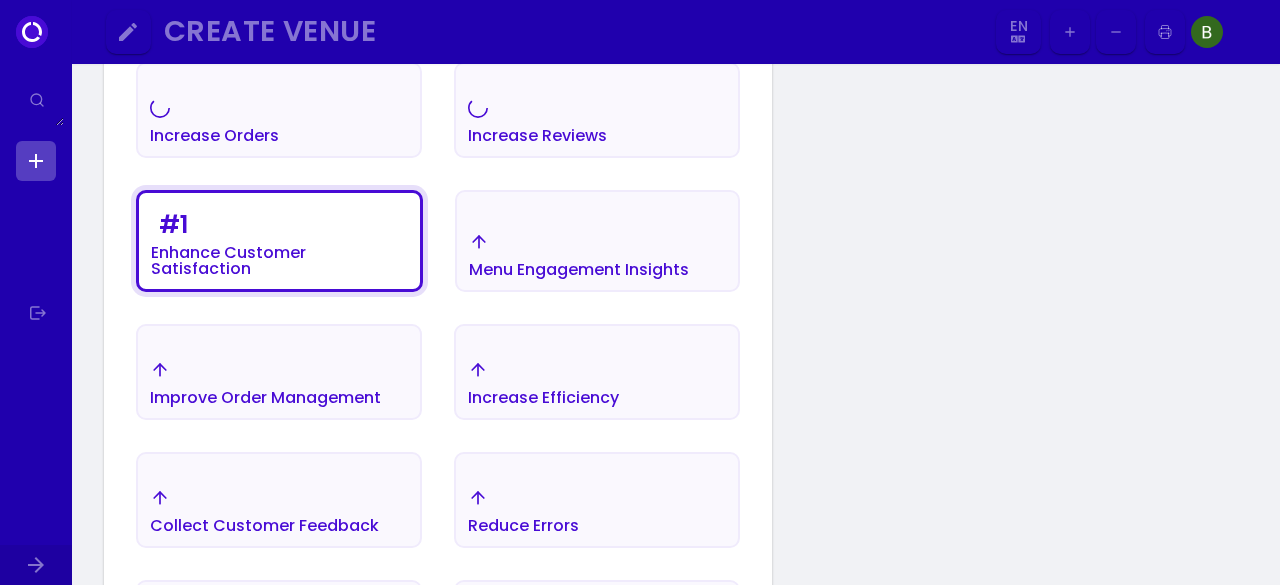 click on "Enhance Customer Satisfaction" at bounding box center (214, 136) 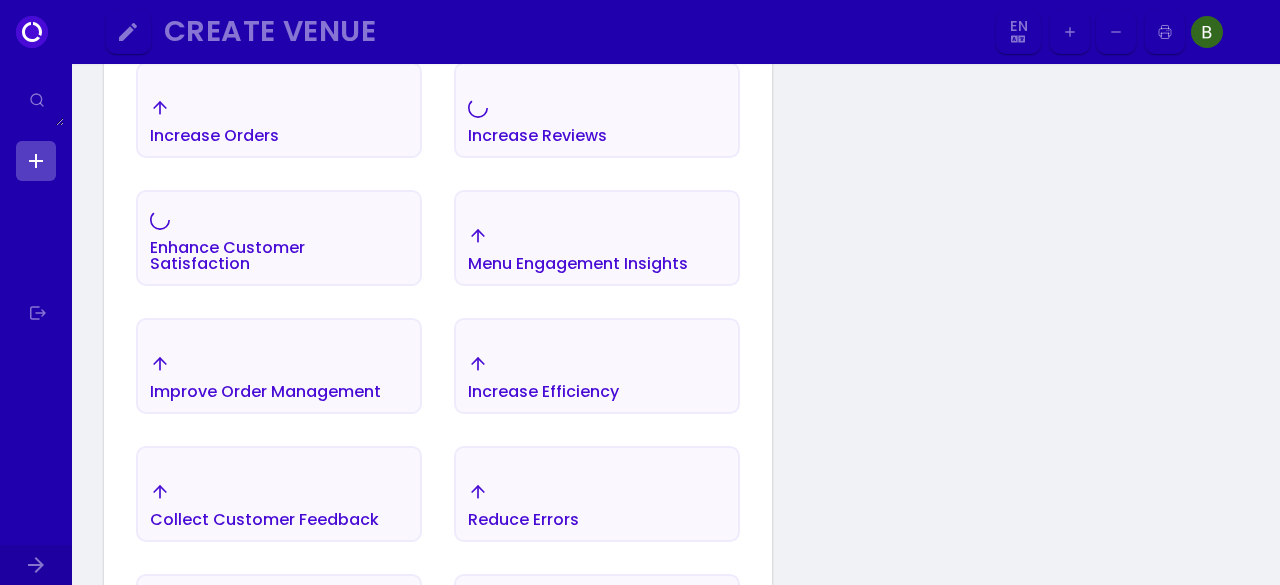 click on "Increase Efficiency" at bounding box center (214, 136) 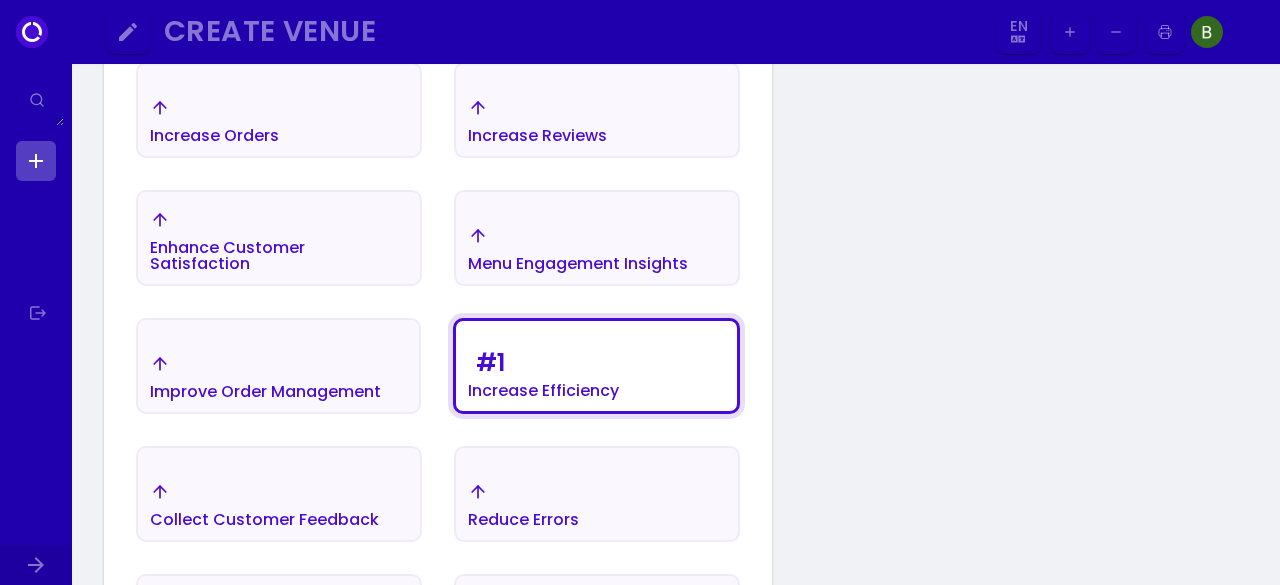 click on "Improve Order Management" at bounding box center [214, 121] 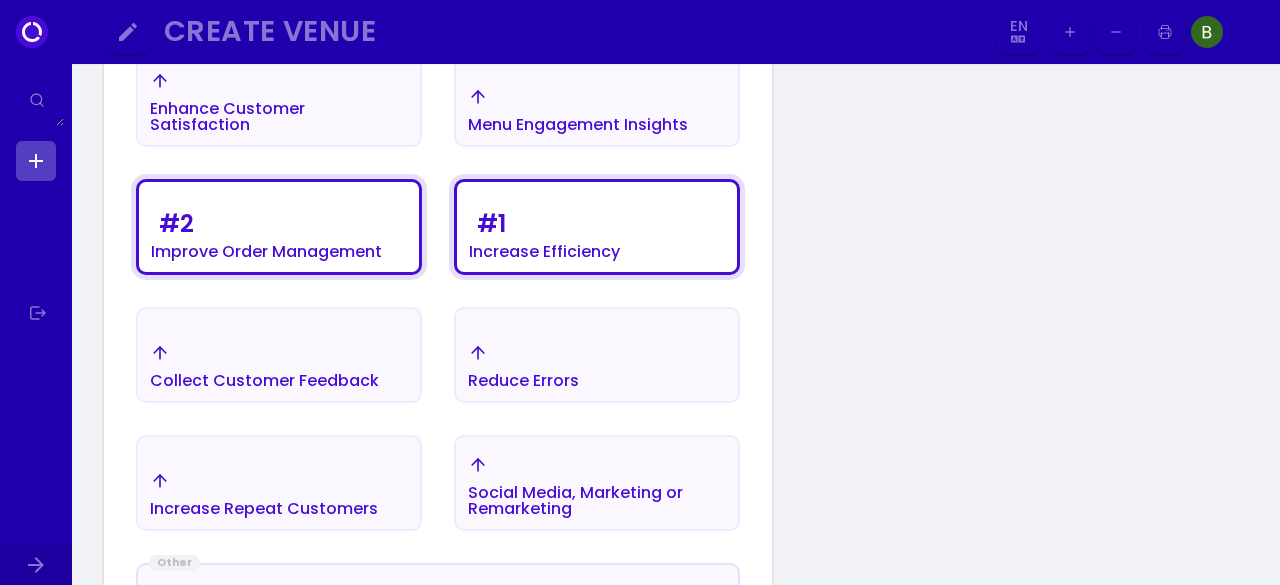 scroll, scrollTop: 732, scrollLeft: 0, axis: vertical 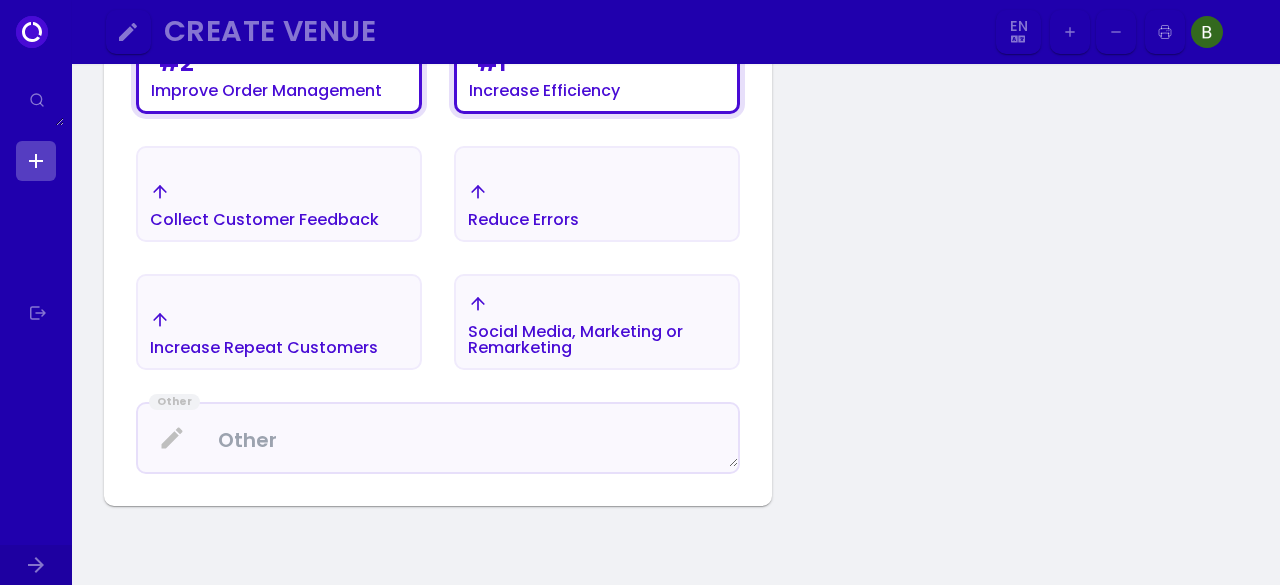 select on "en" 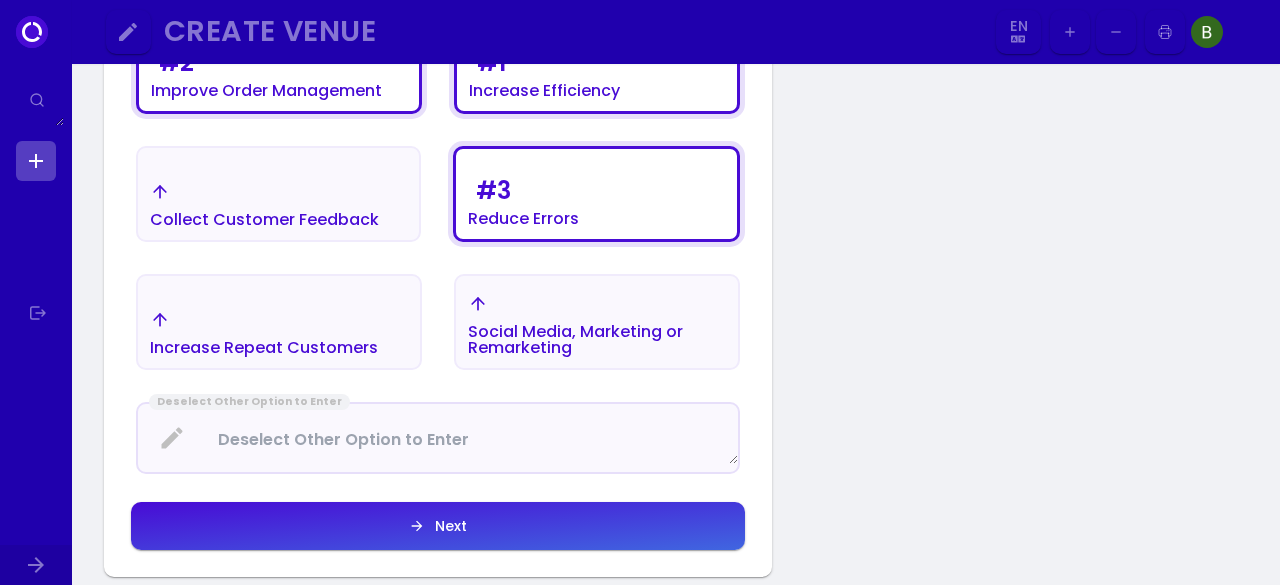 click on "Next" at bounding box center (597, -190) 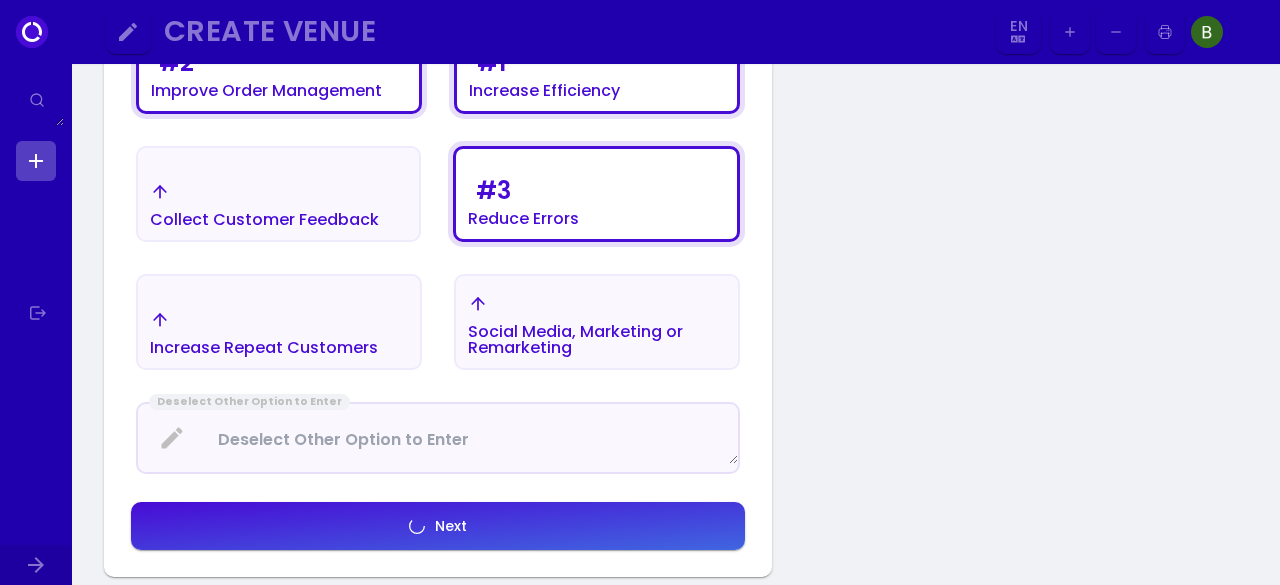 select on "en" 